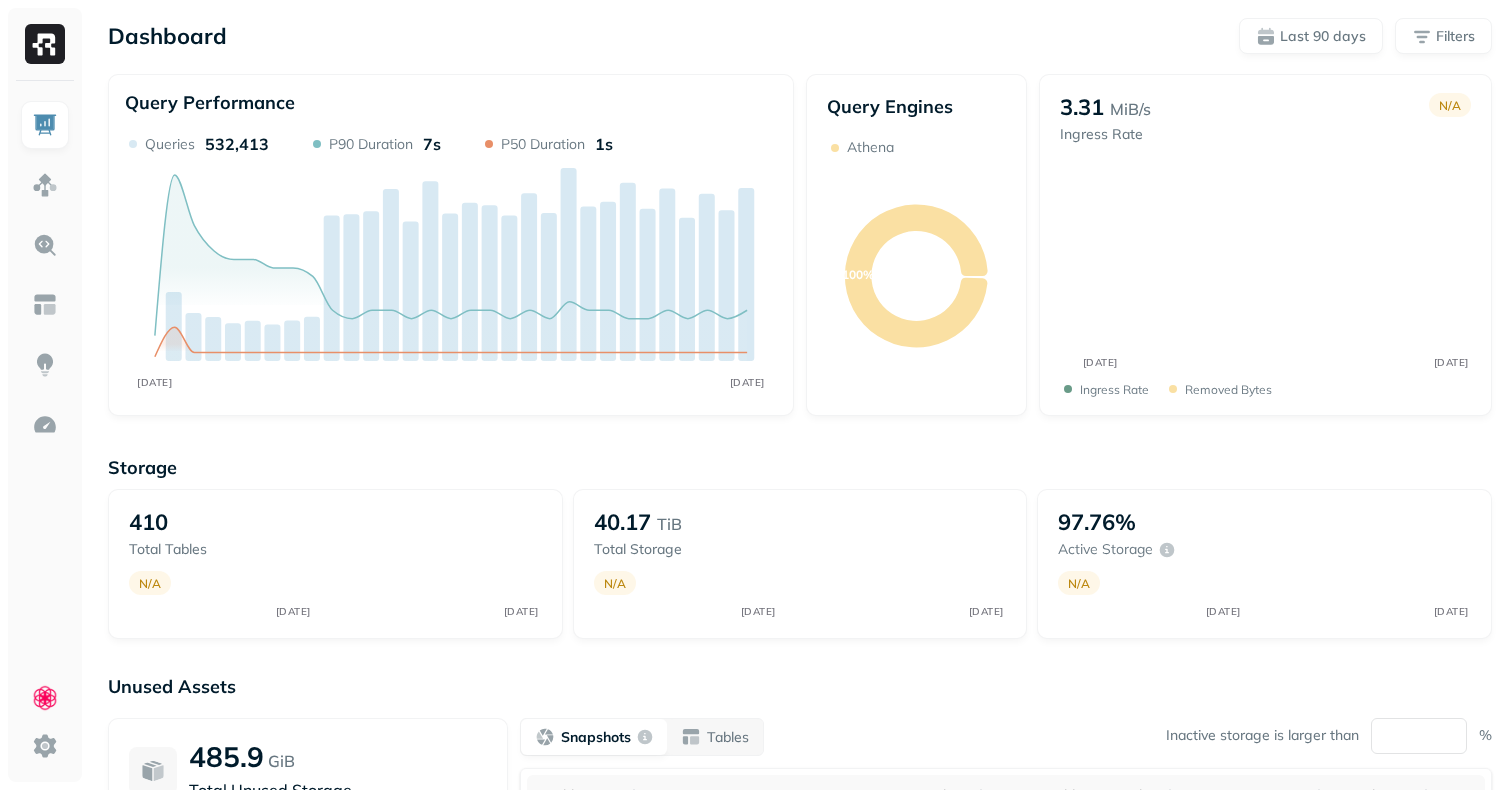 scroll, scrollTop: 0, scrollLeft: 0, axis: both 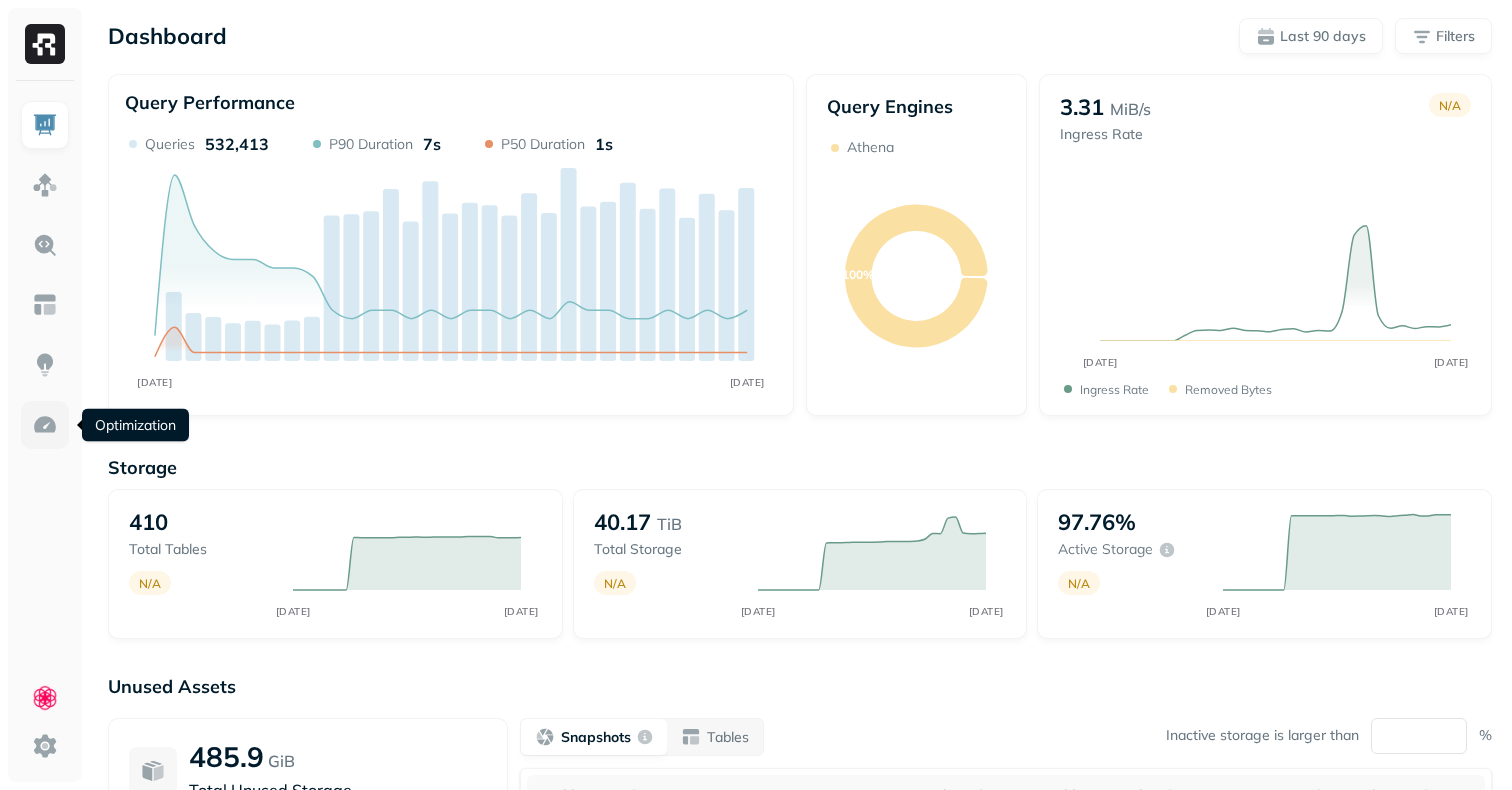 click at bounding box center (45, 425) 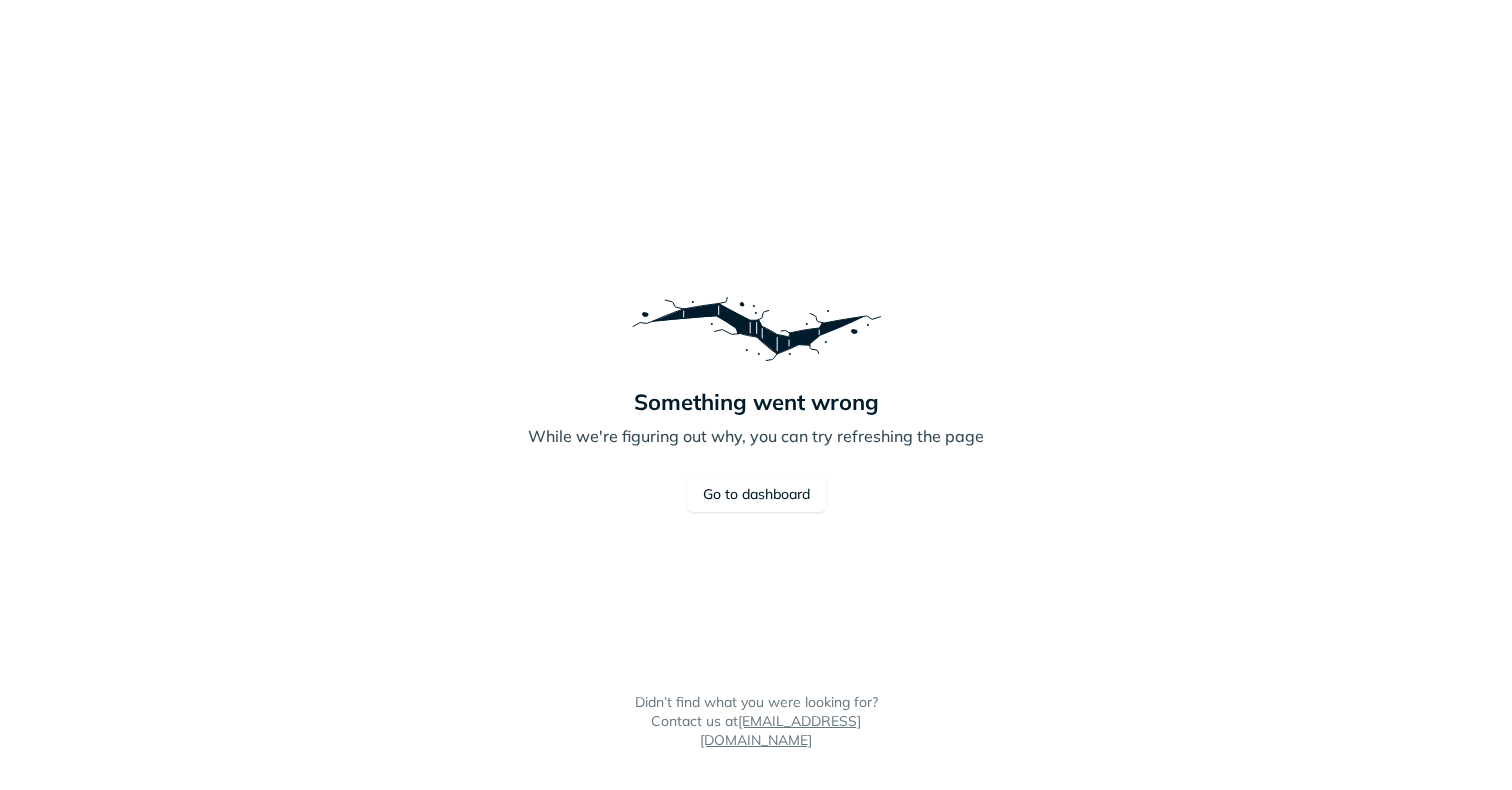 click on "Something went wrong While we're figuring out why, you can try refreshing the page Go to dashboard Didn’t find what you were looking for? Contact us at  support@ryft.io" at bounding box center [756, 395] 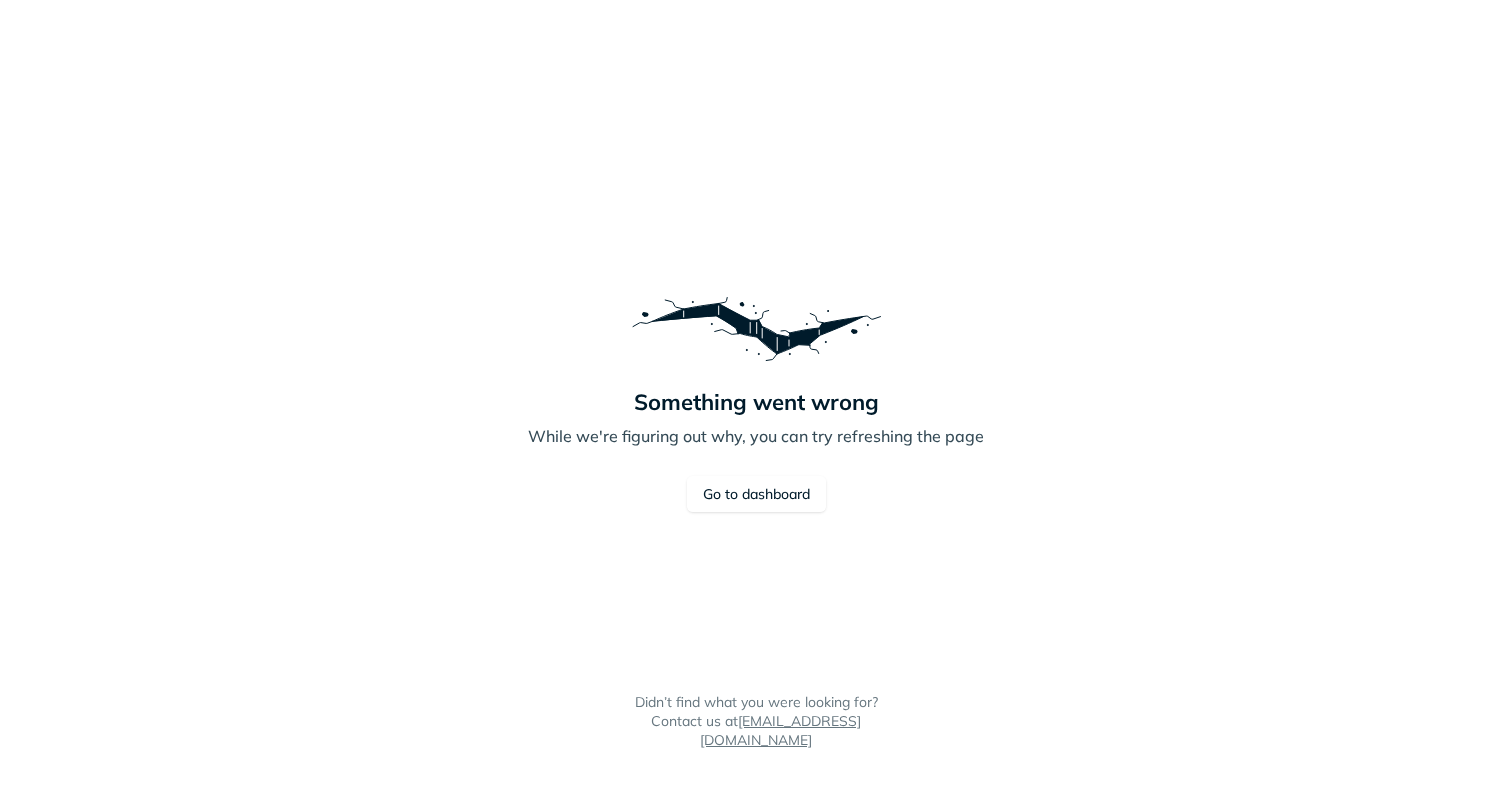 click on "Go to dashboard" at bounding box center (756, 494) 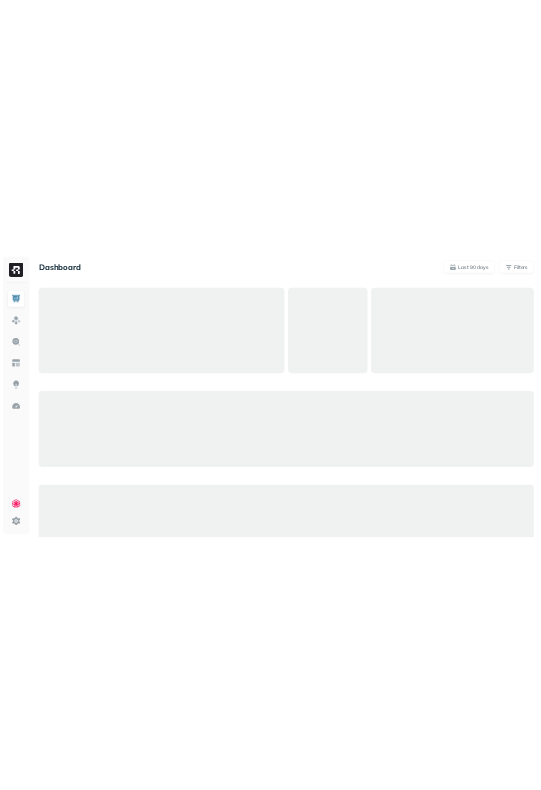 scroll, scrollTop: 0, scrollLeft: 0, axis: both 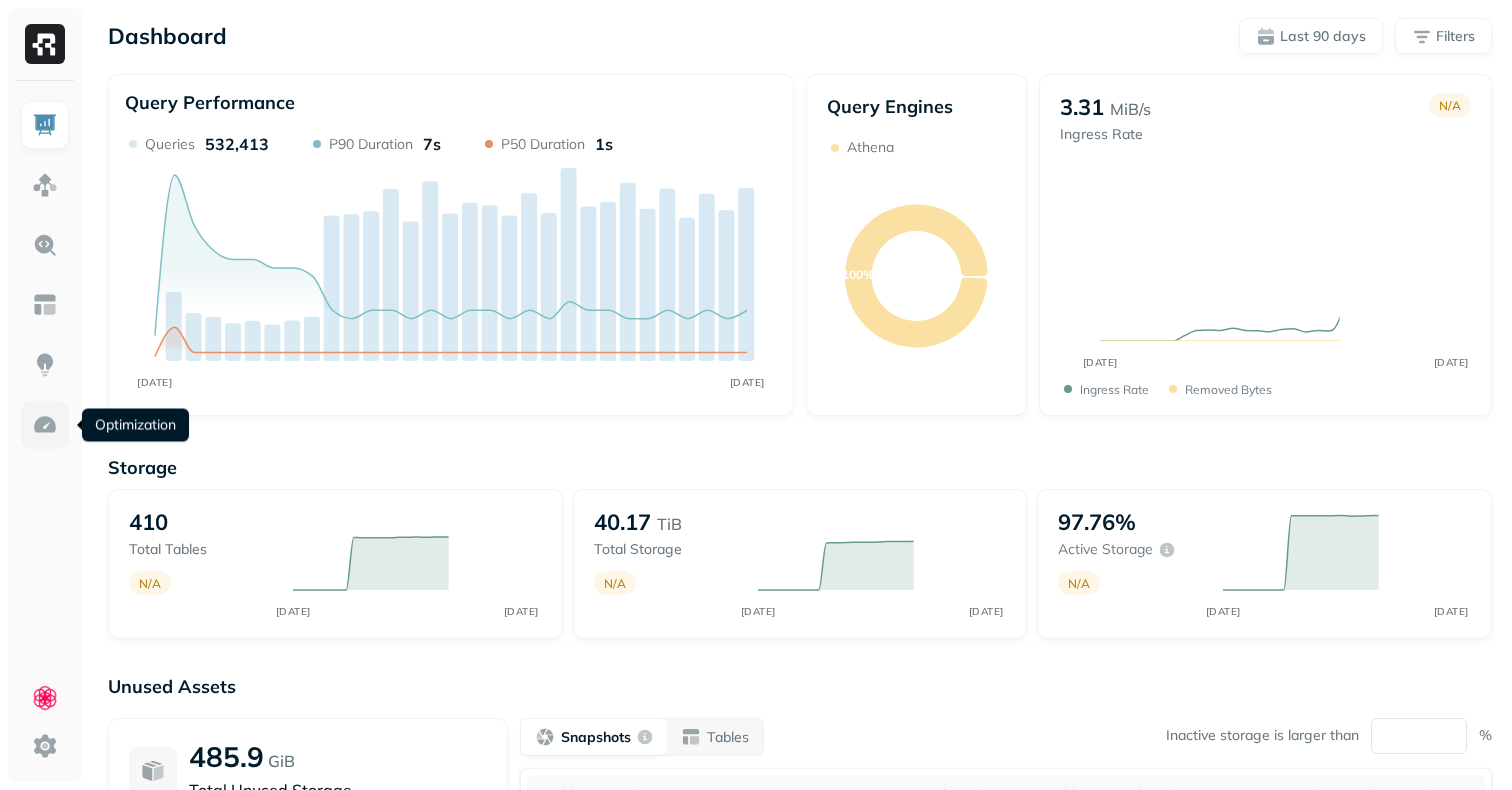 click at bounding box center (45, 425) 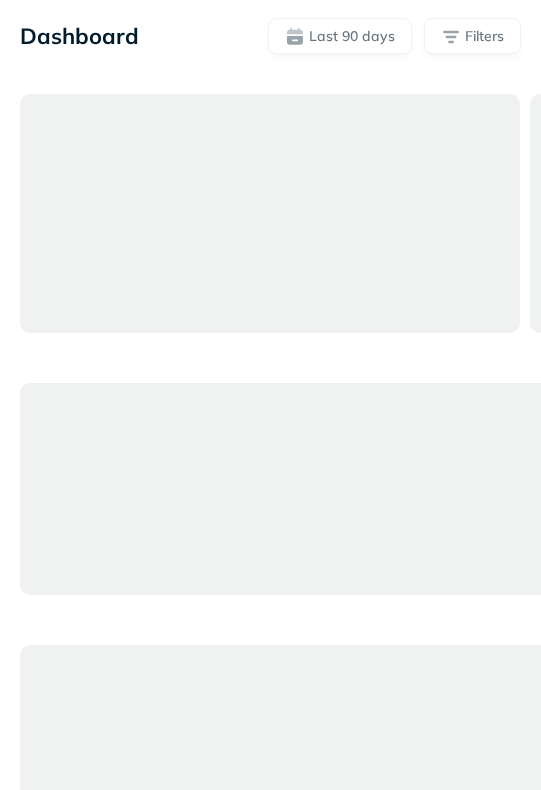 scroll, scrollTop: 0, scrollLeft: 0, axis: both 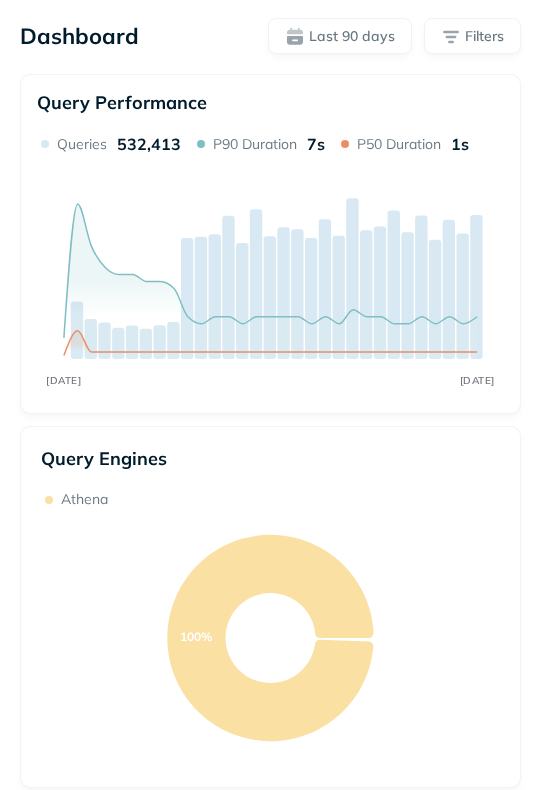 drag, startPoint x: 540, startPoint y: 117, endPoint x: 672, endPoint y: 122, distance: 132.09467 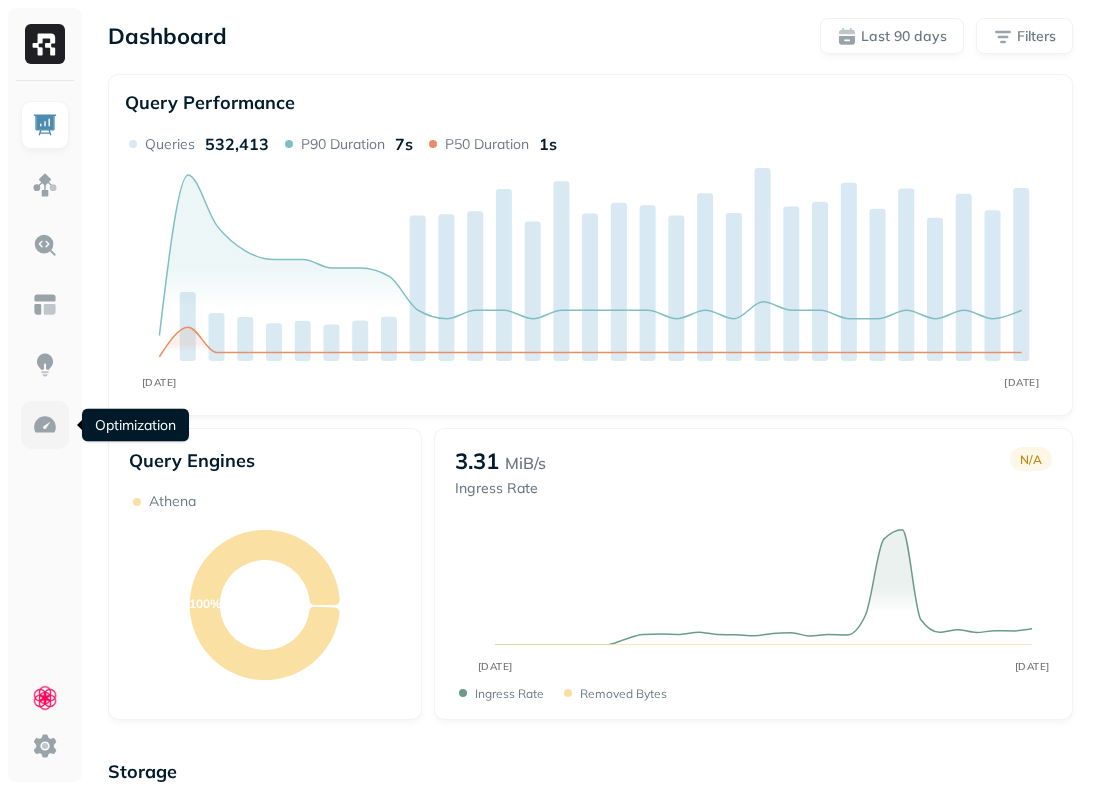 click at bounding box center (45, 425) 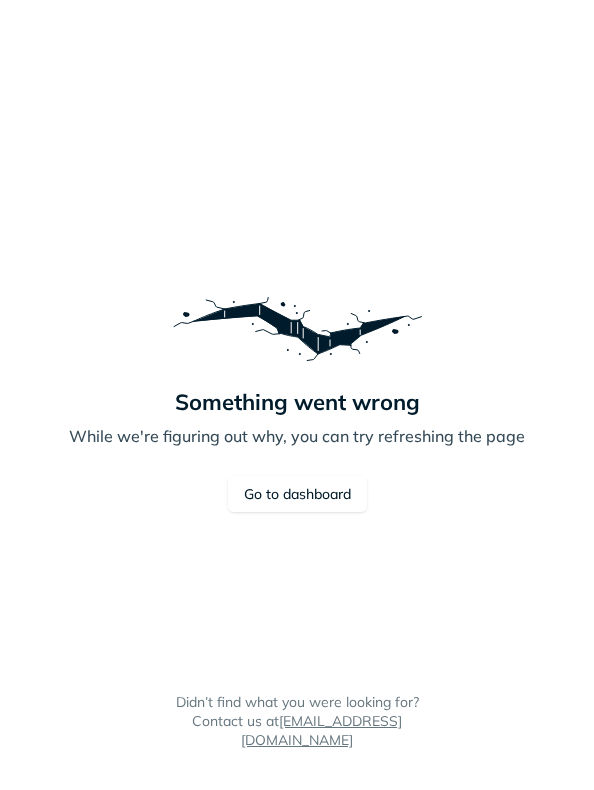 click on "Go to dashboard" at bounding box center (297, 494) 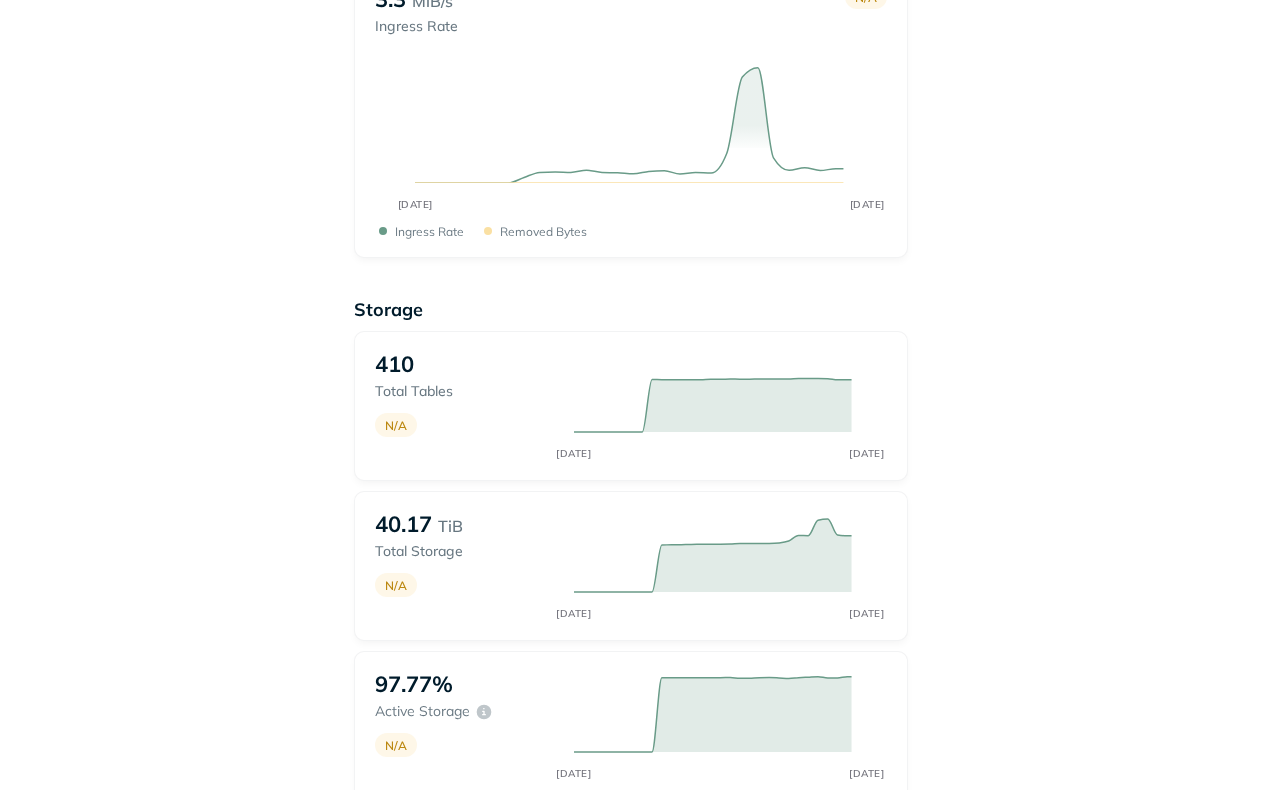 scroll, scrollTop: 543, scrollLeft: 0, axis: vertical 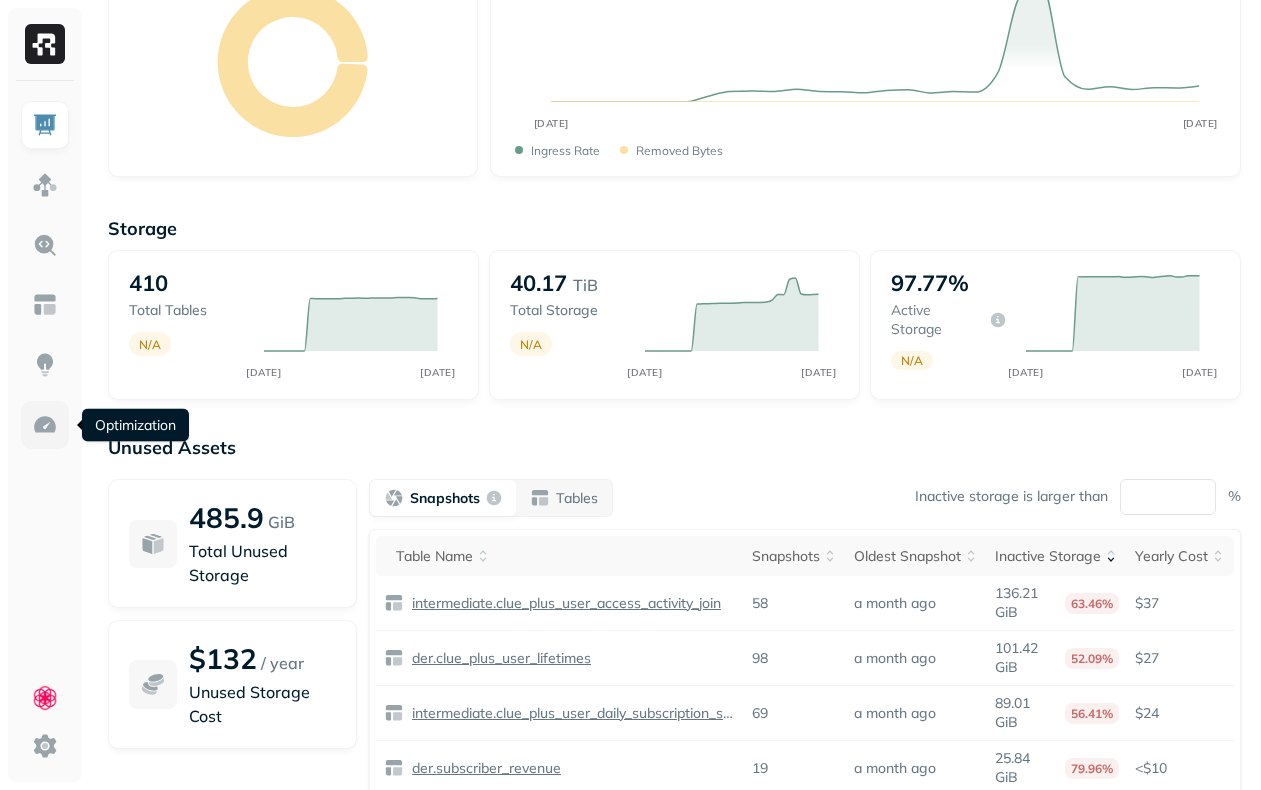 click at bounding box center [45, 425] 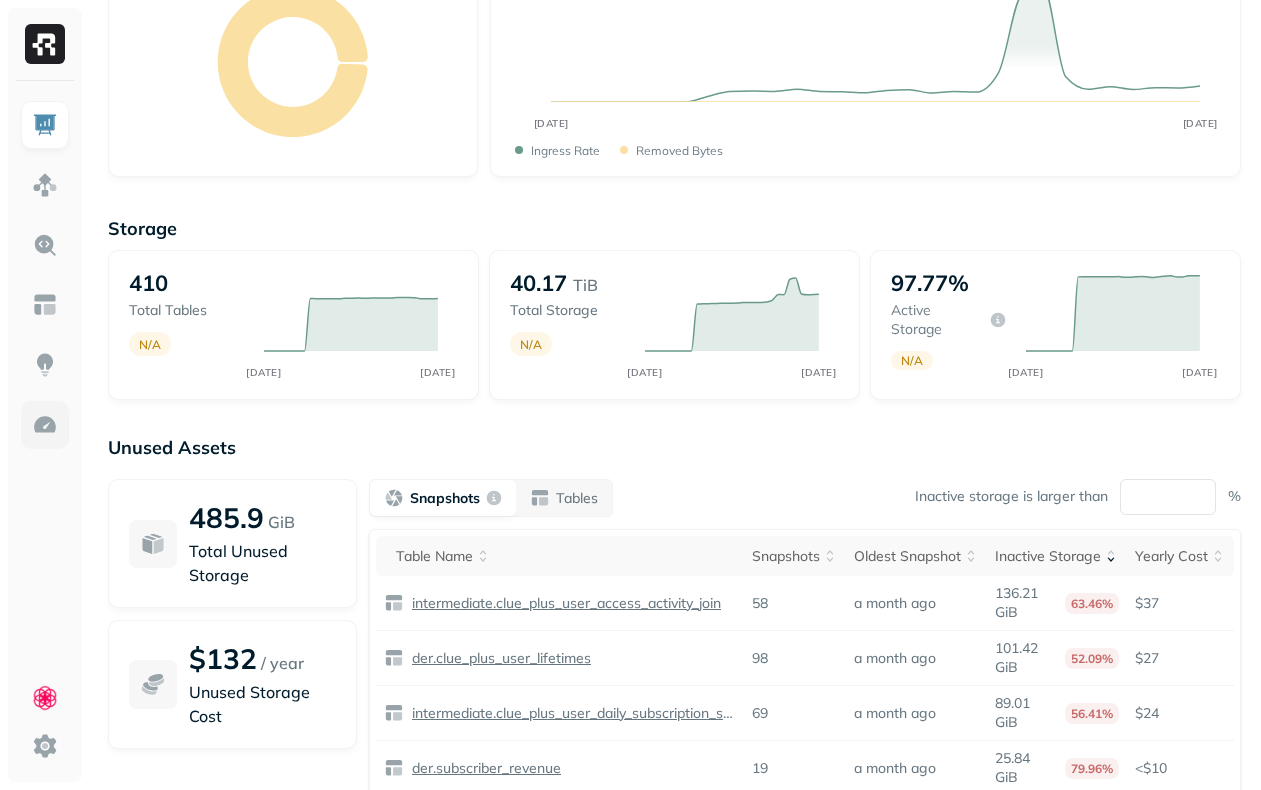 scroll, scrollTop: 0, scrollLeft: 0, axis: both 